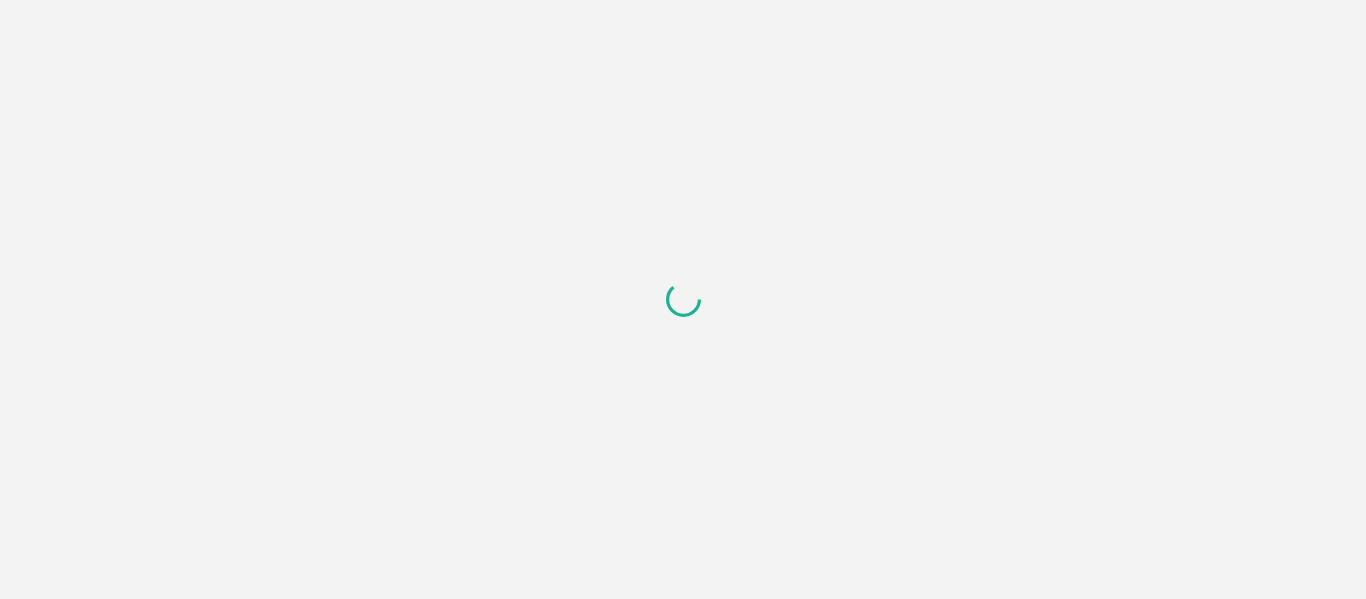 scroll, scrollTop: 0, scrollLeft: 0, axis: both 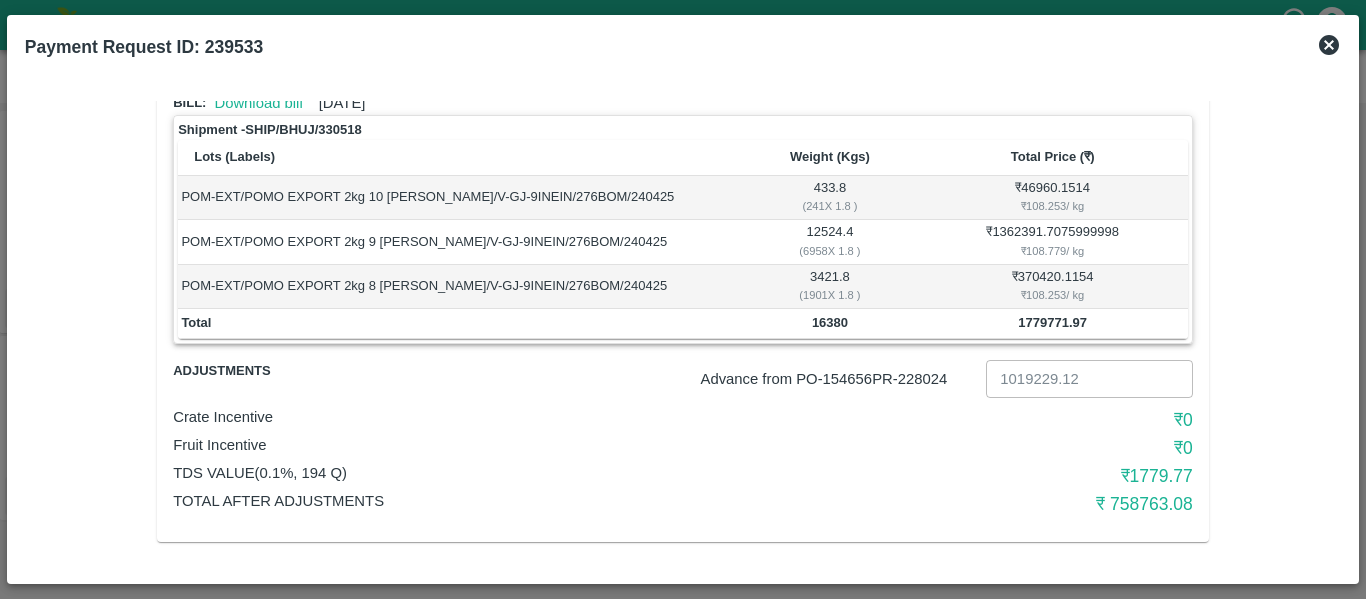click on "16380" at bounding box center [830, 322] 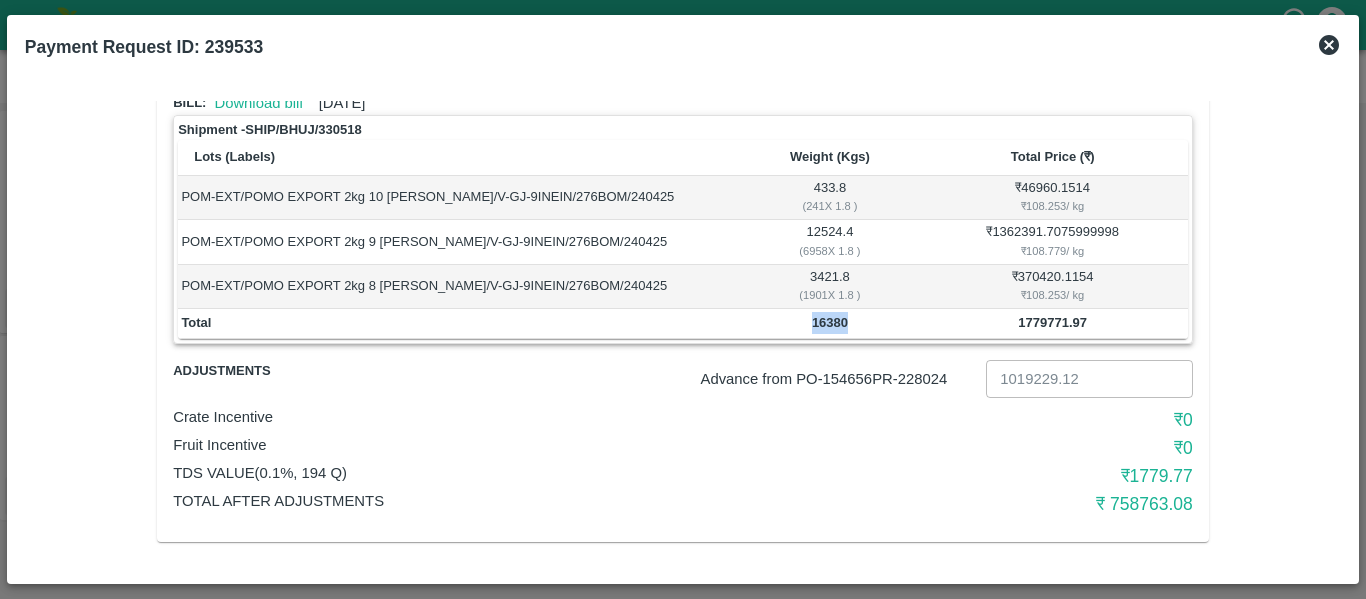 click on "16380" at bounding box center (830, 322) 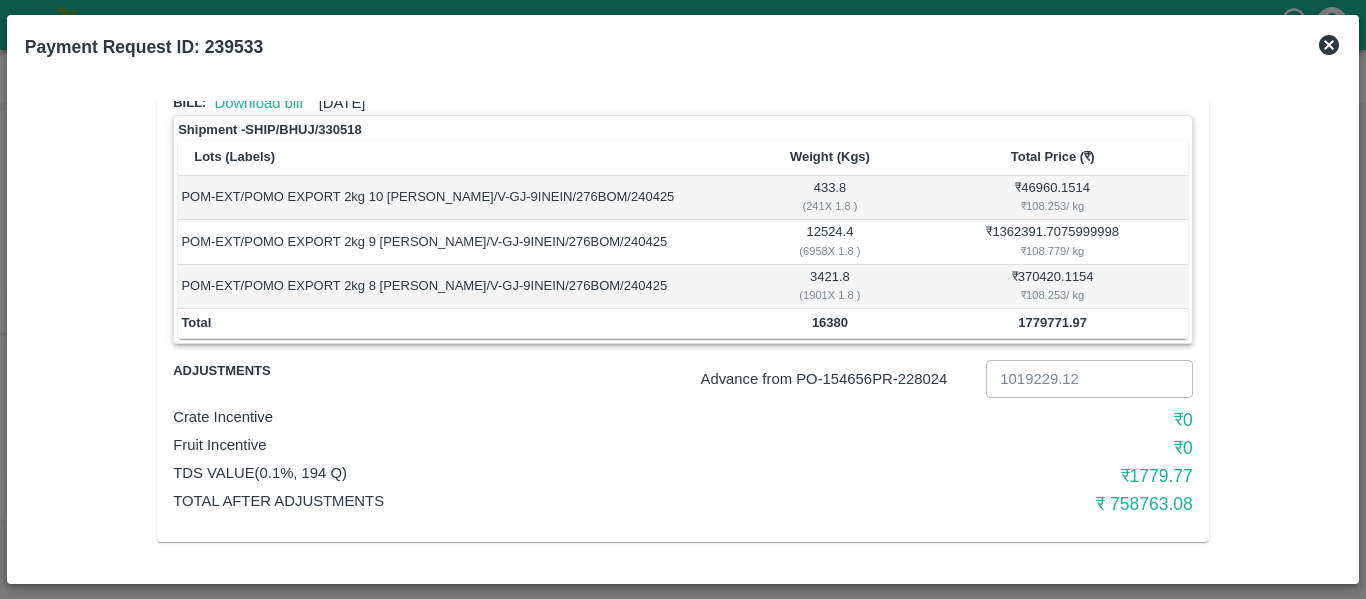 click on "Advance from PO- 154656  PR- 228024 1019229.12 ​" at bounding box center (764, 375) 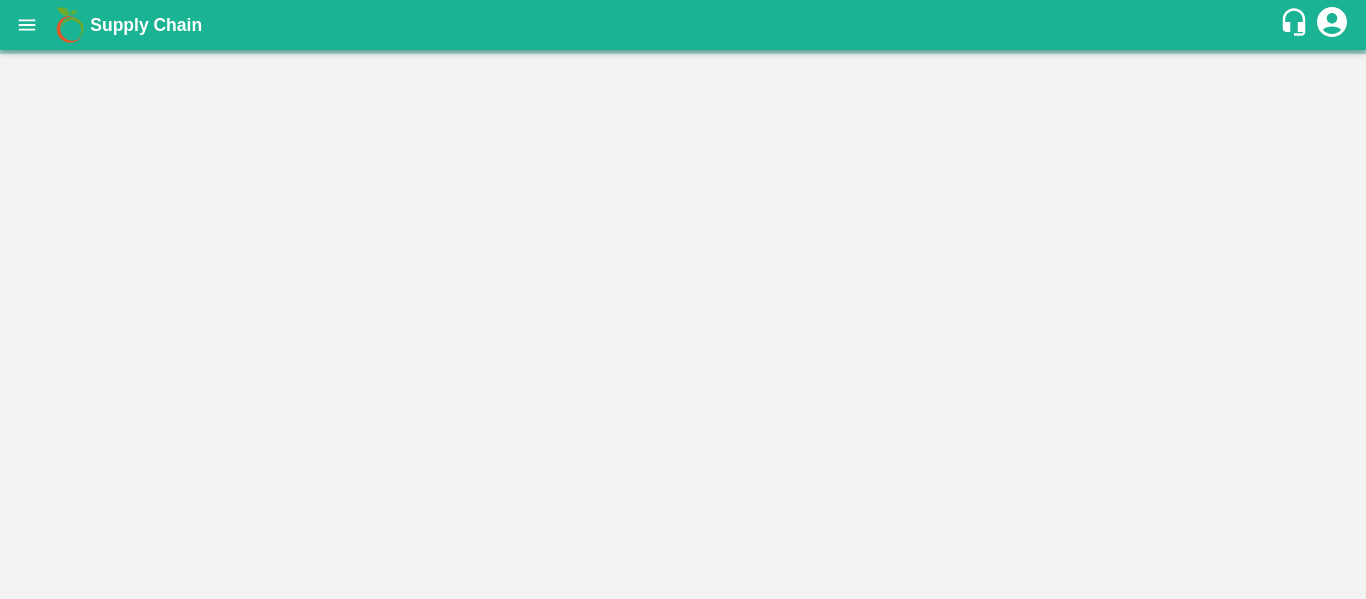 scroll, scrollTop: 0, scrollLeft: 0, axis: both 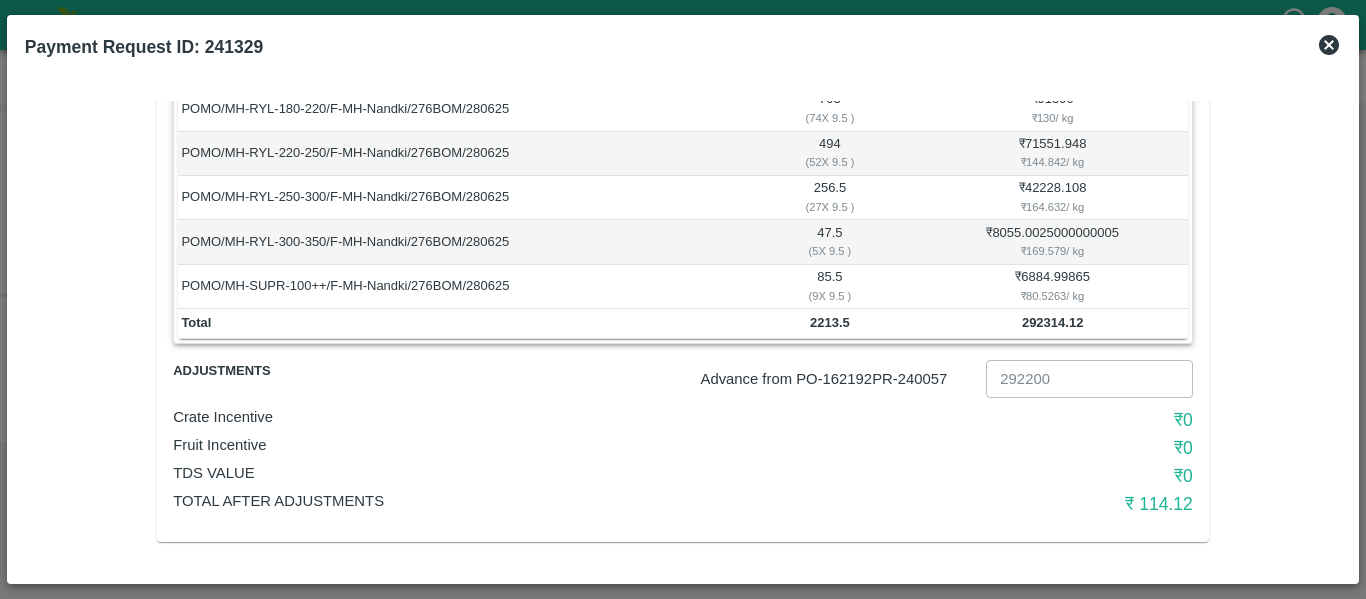 click on "Fruit Incentive" at bounding box center [513, 445] 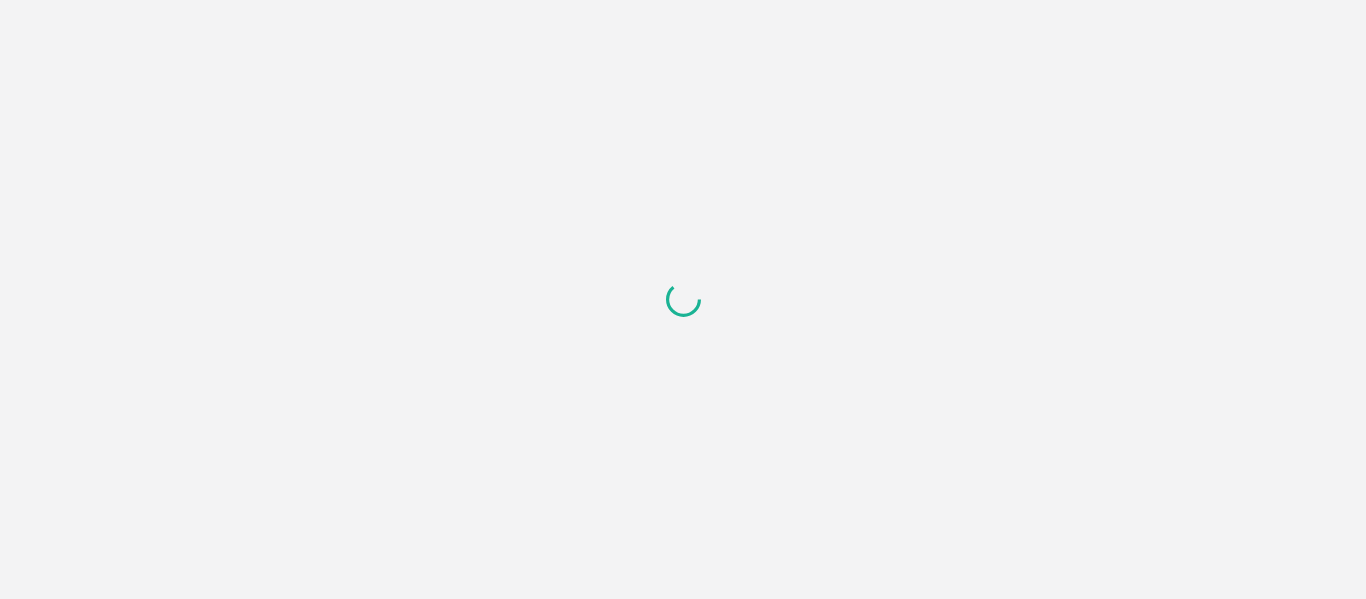 scroll, scrollTop: 0, scrollLeft: 0, axis: both 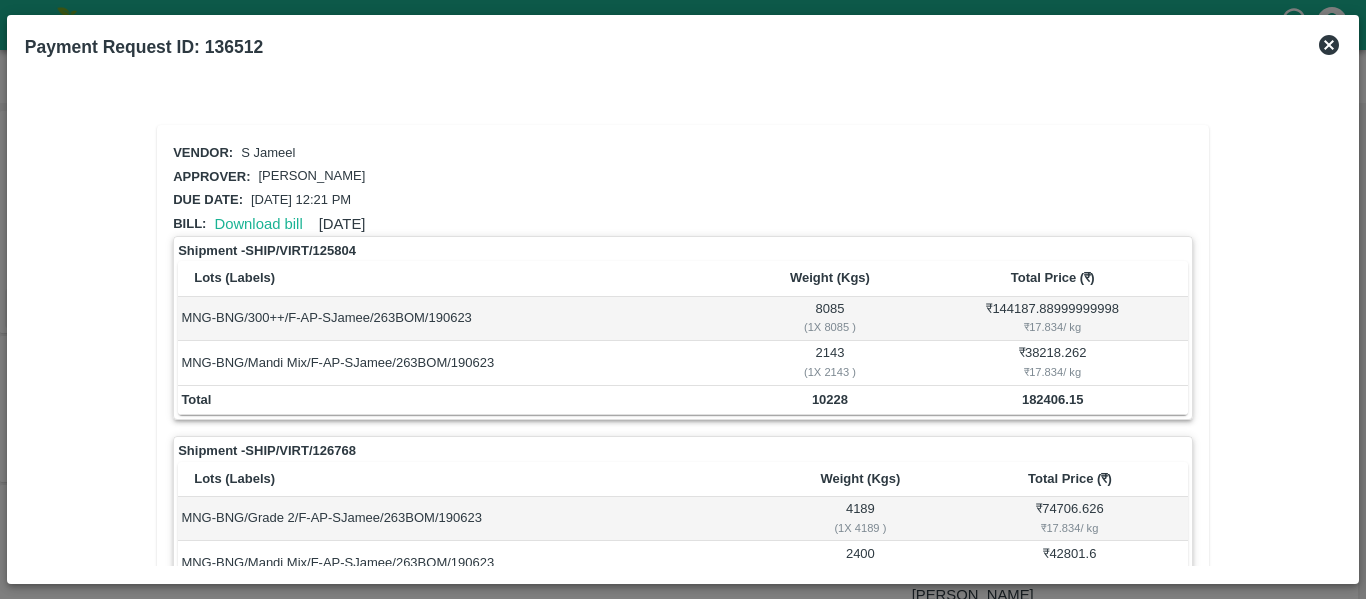 click on "182406.15" at bounding box center [1052, 399] 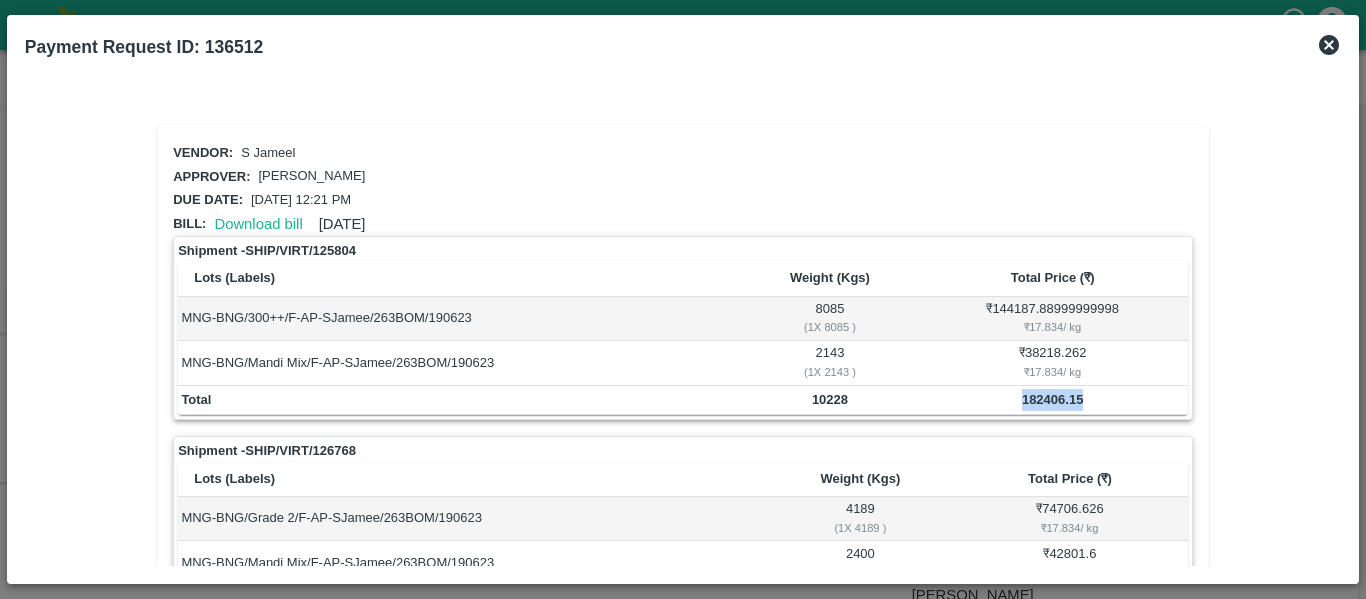 copy on "182406.15" 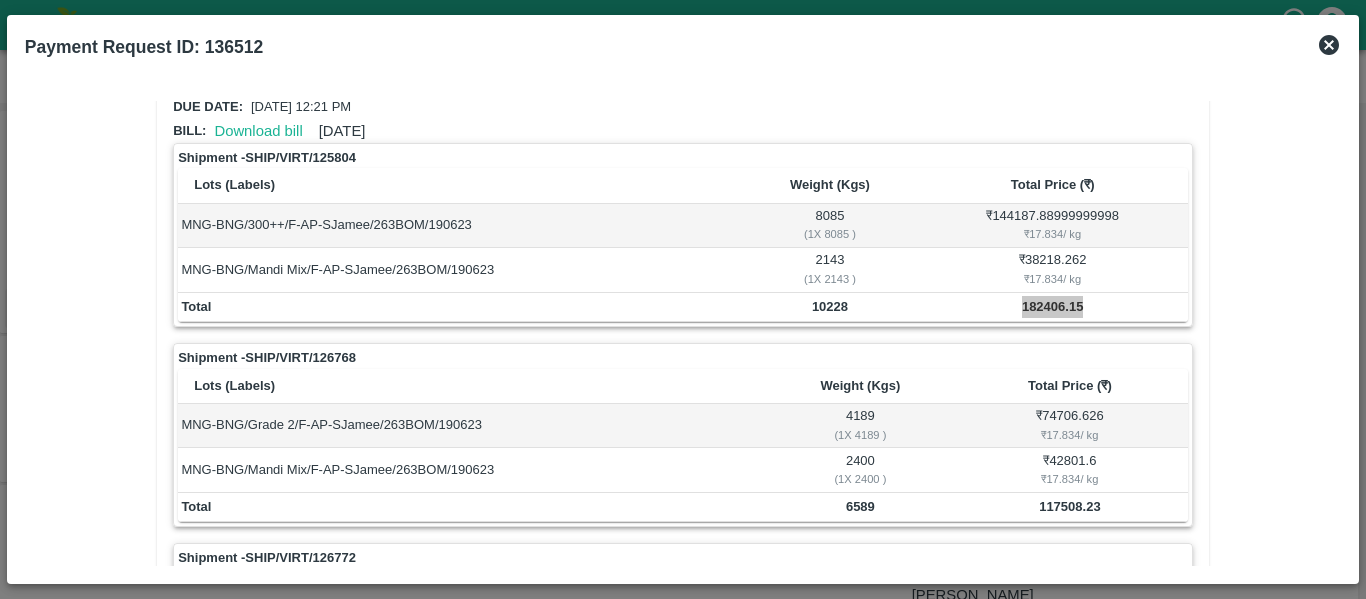 scroll, scrollTop: 300, scrollLeft: 0, axis: vertical 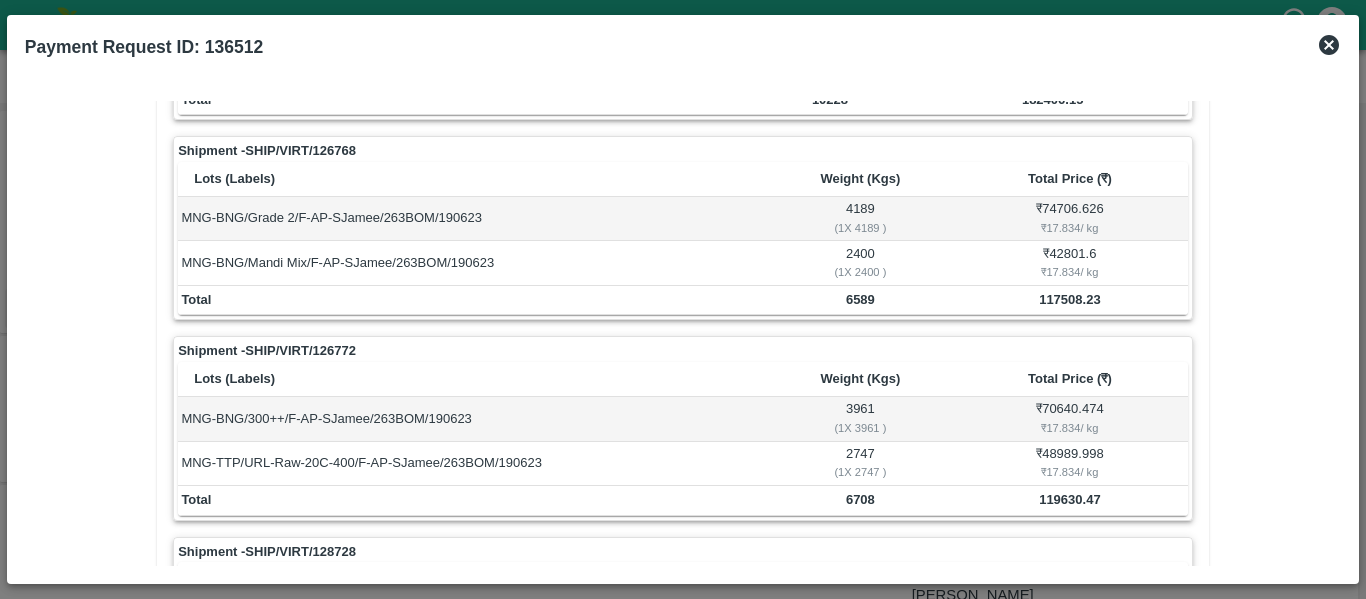 click on "117508.23" at bounding box center (1069, 299) 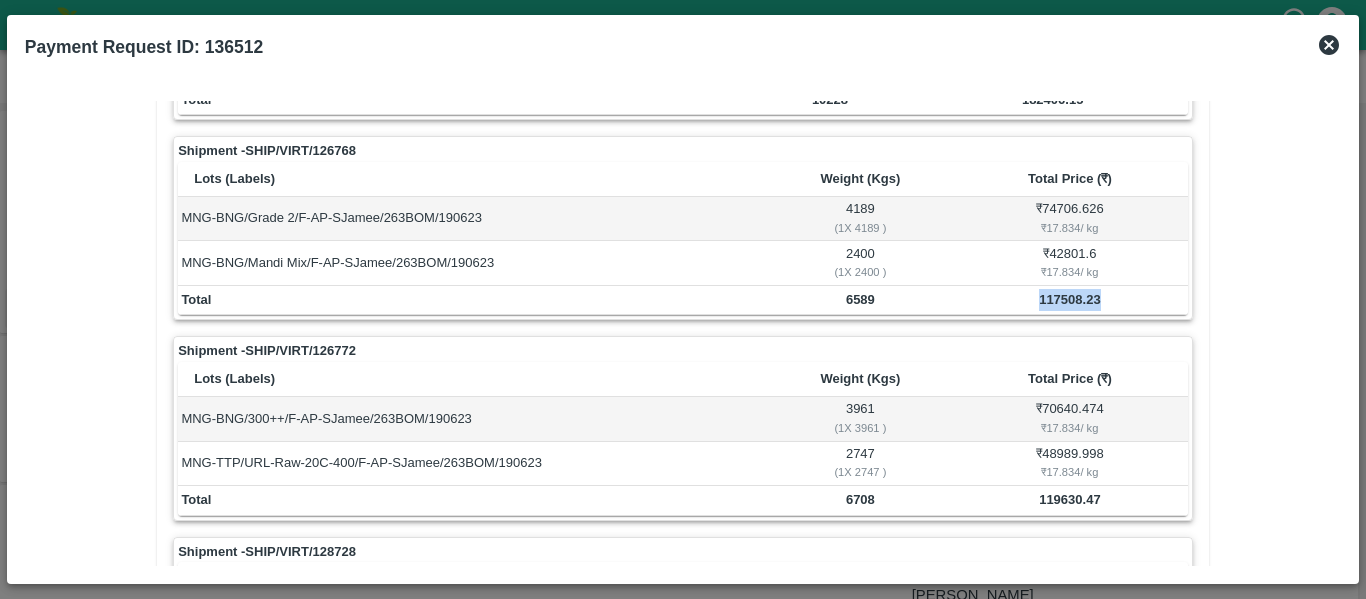 copy on "117508.23" 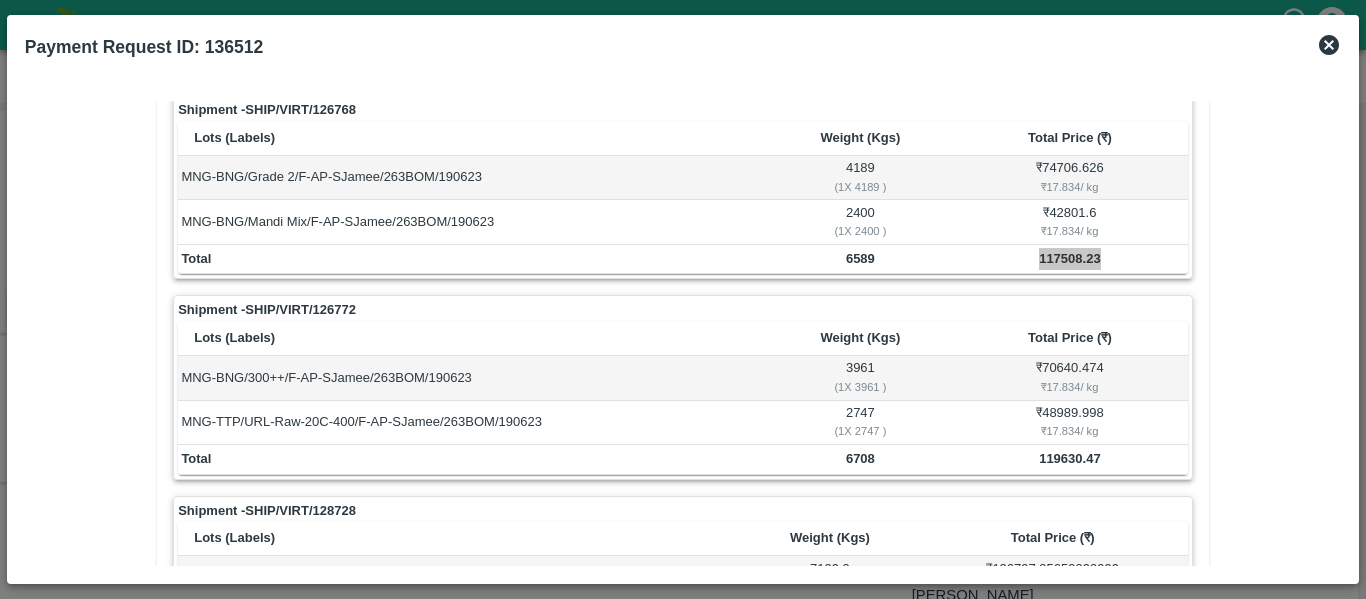 scroll, scrollTop: 400, scrollLeft: 0, axis: vertical 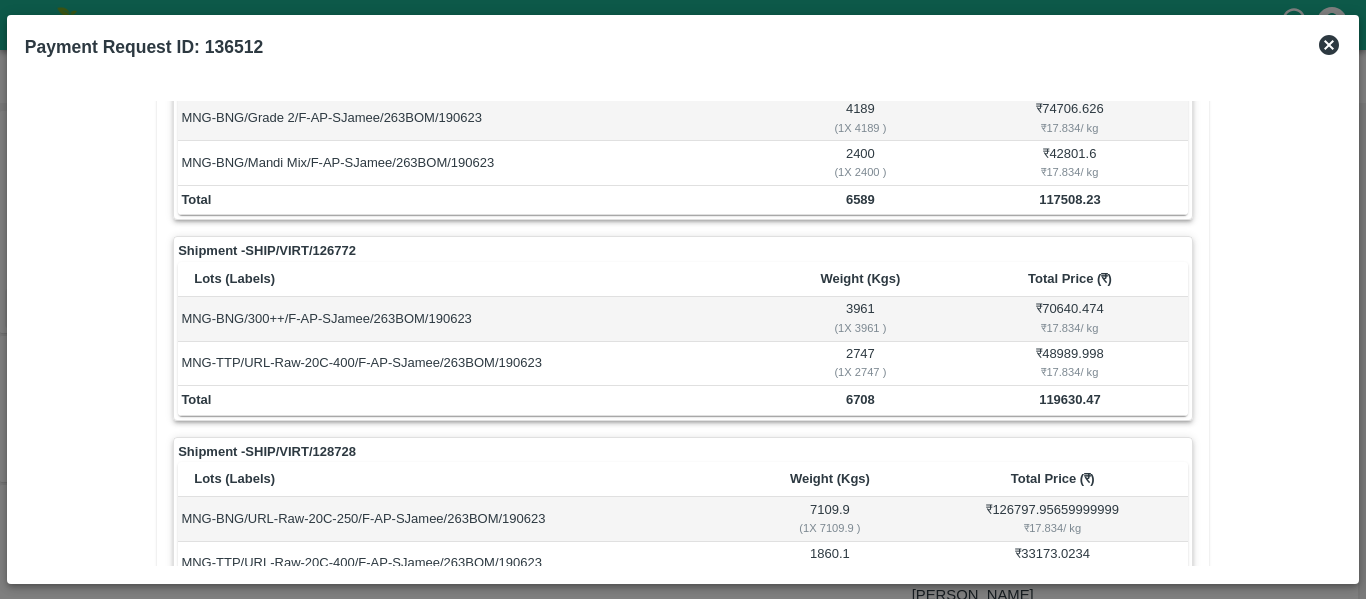 click on "119630.47" at bounding box center [1069, 399] 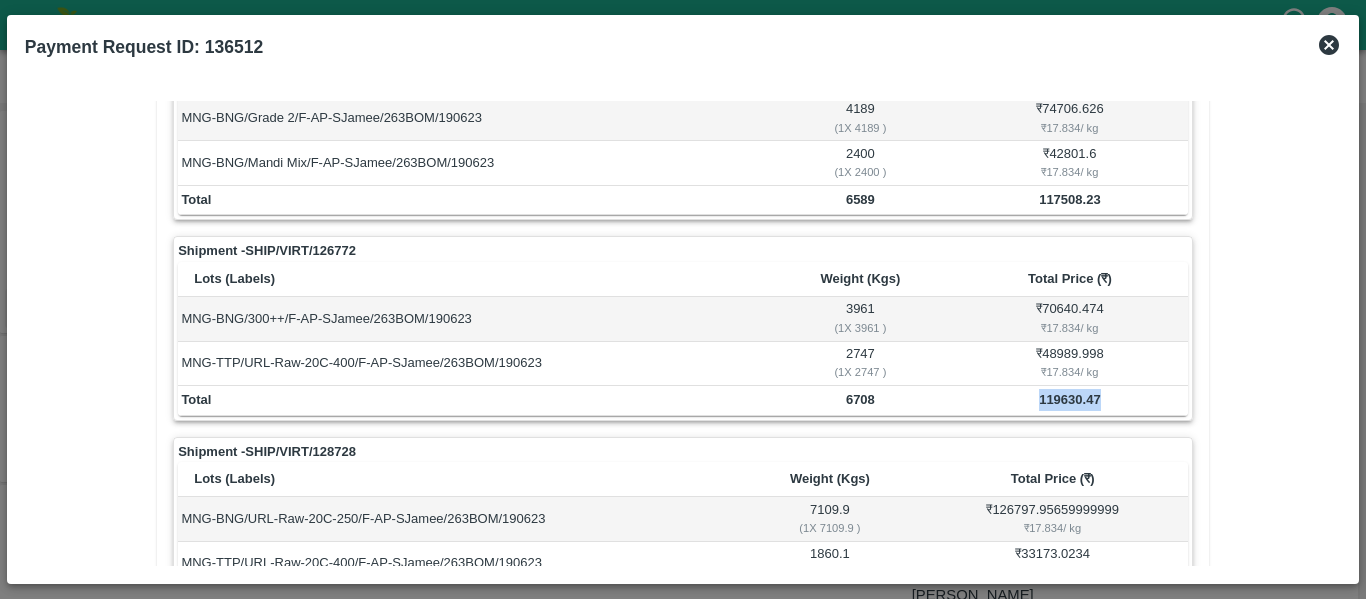 copy on "119630.47" 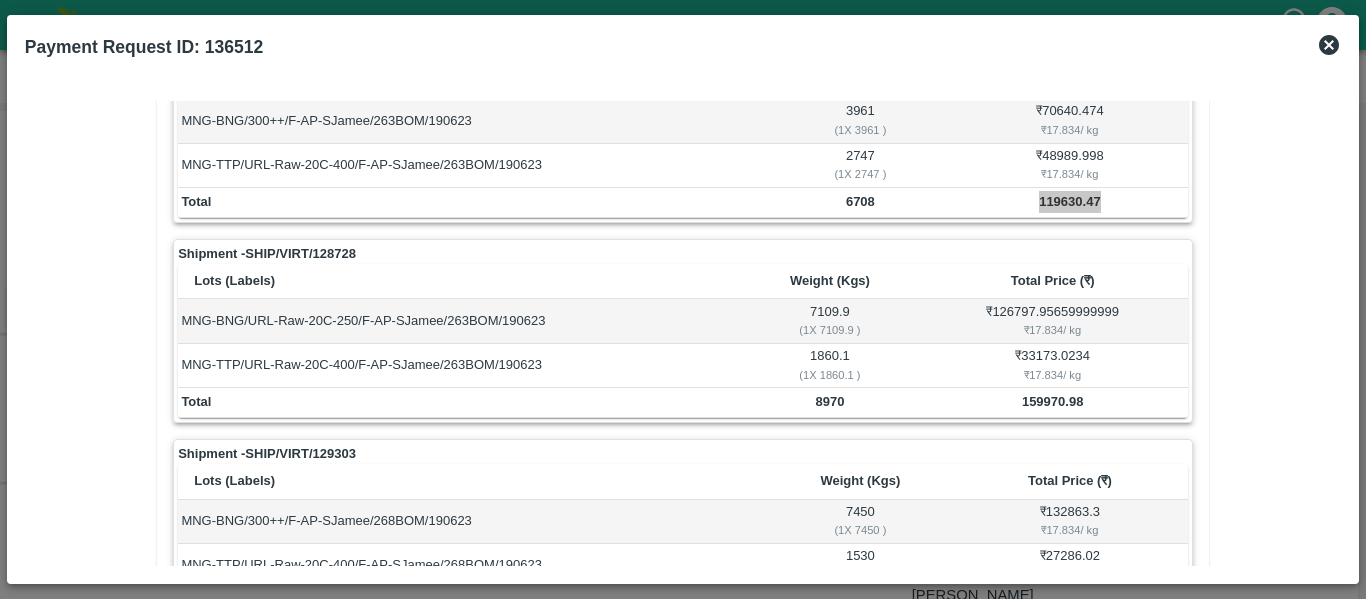 scroll, scrollTop: 600, scrollLeft: 0, axis: vertical 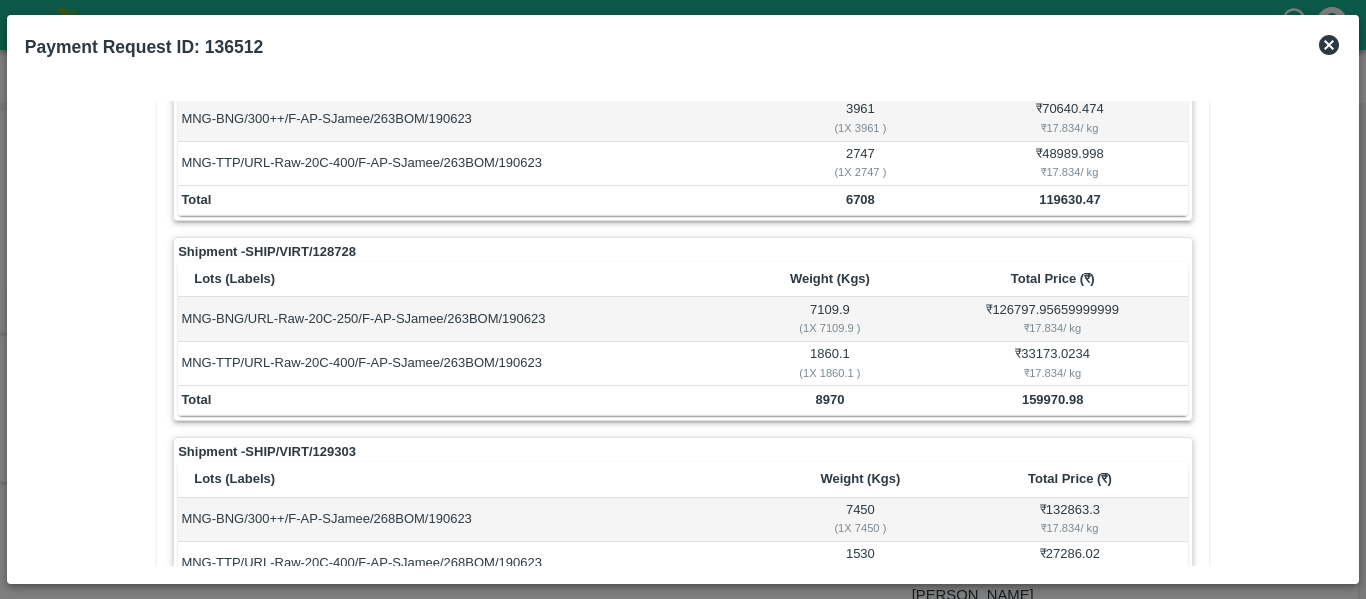 click on "159970.98" at bounding box center [1053, 401] 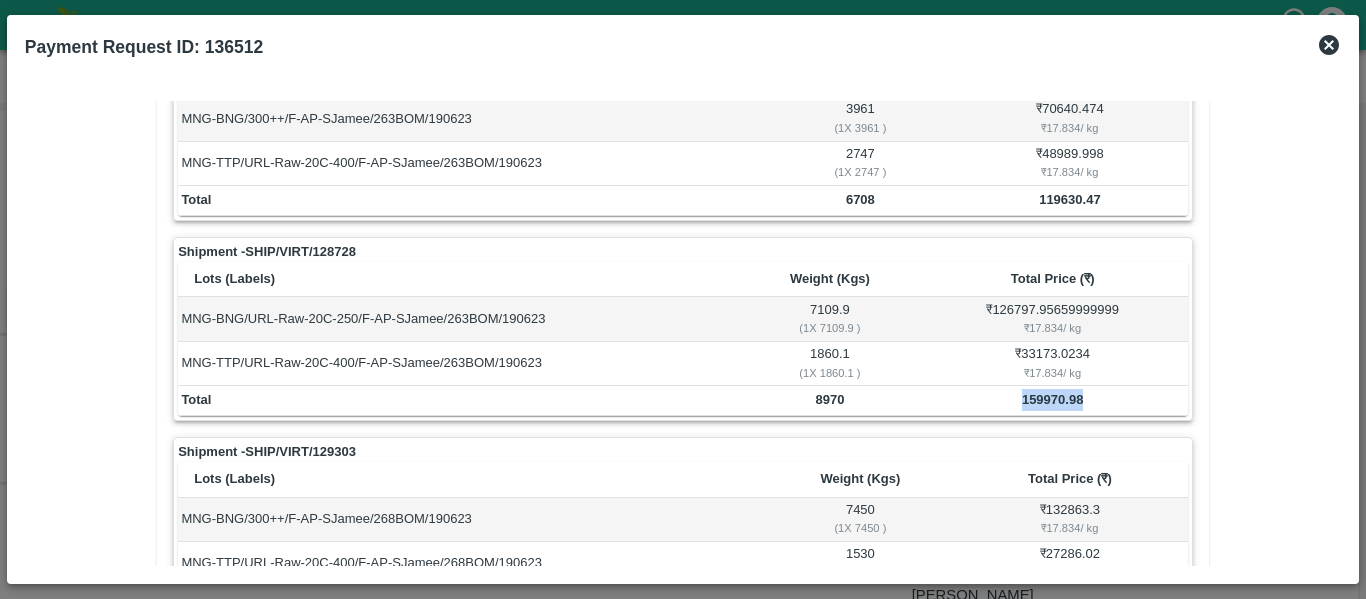 click on "159970.98" at bounding box center [1053, 401] 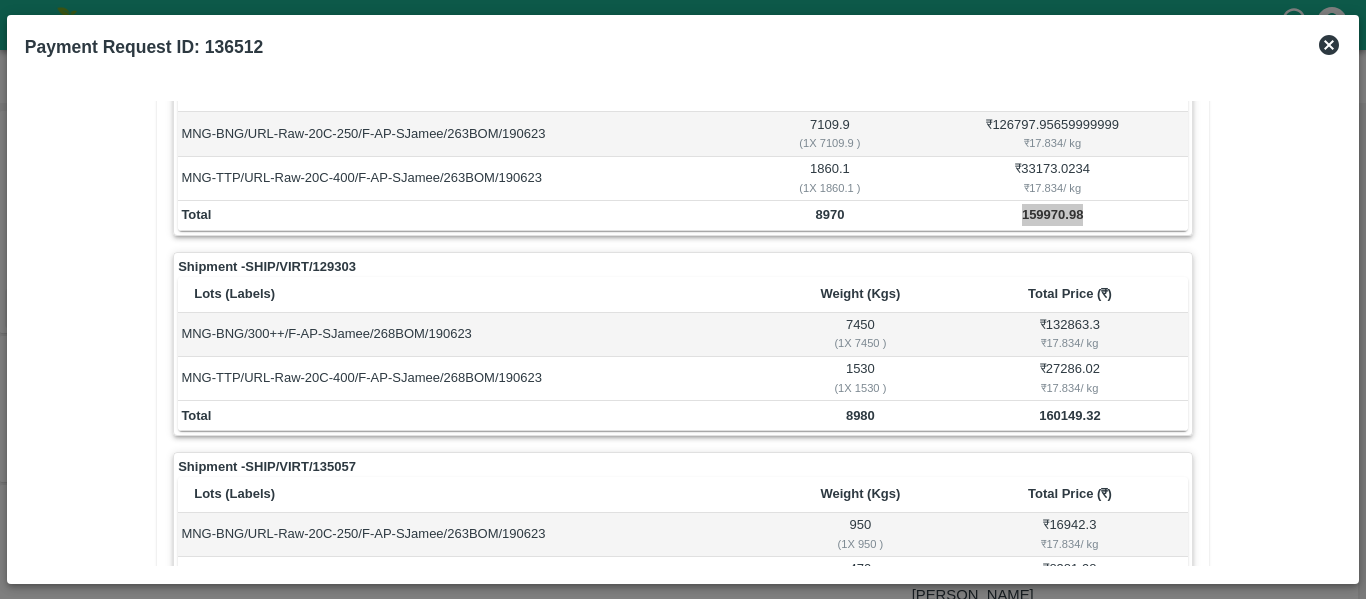scroll, scrollTop: 800, scrollLeft: 0, axis: vertical 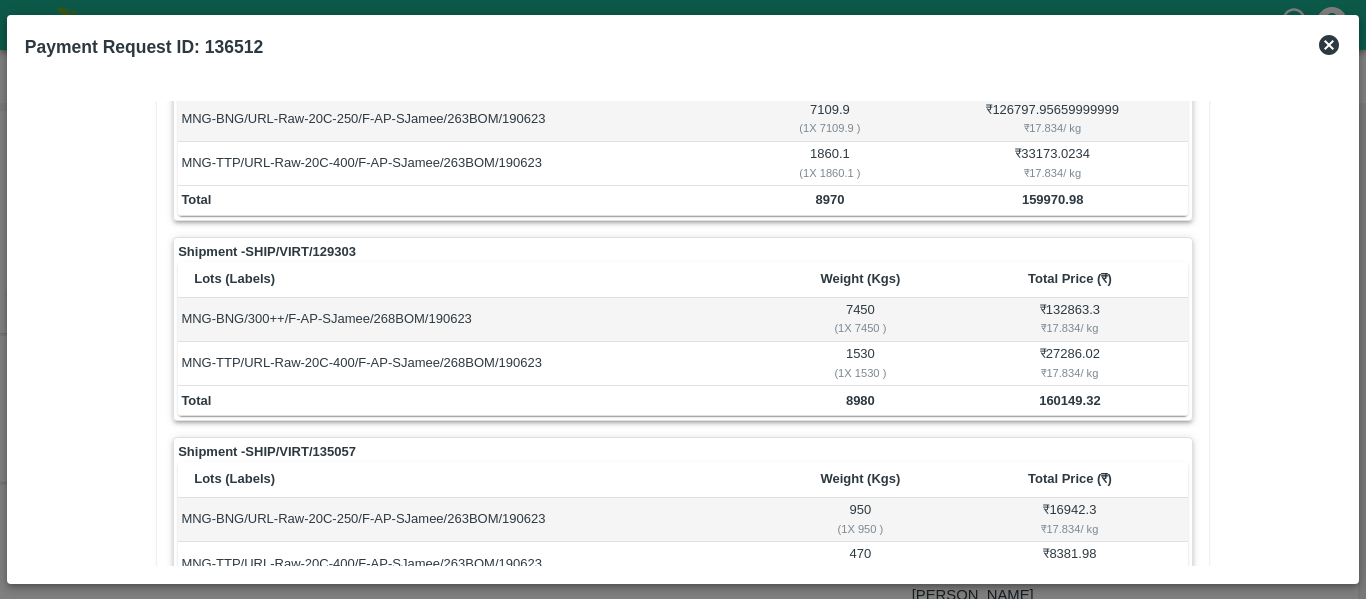 click on "160149.32" at bounding box center [1070, 401] 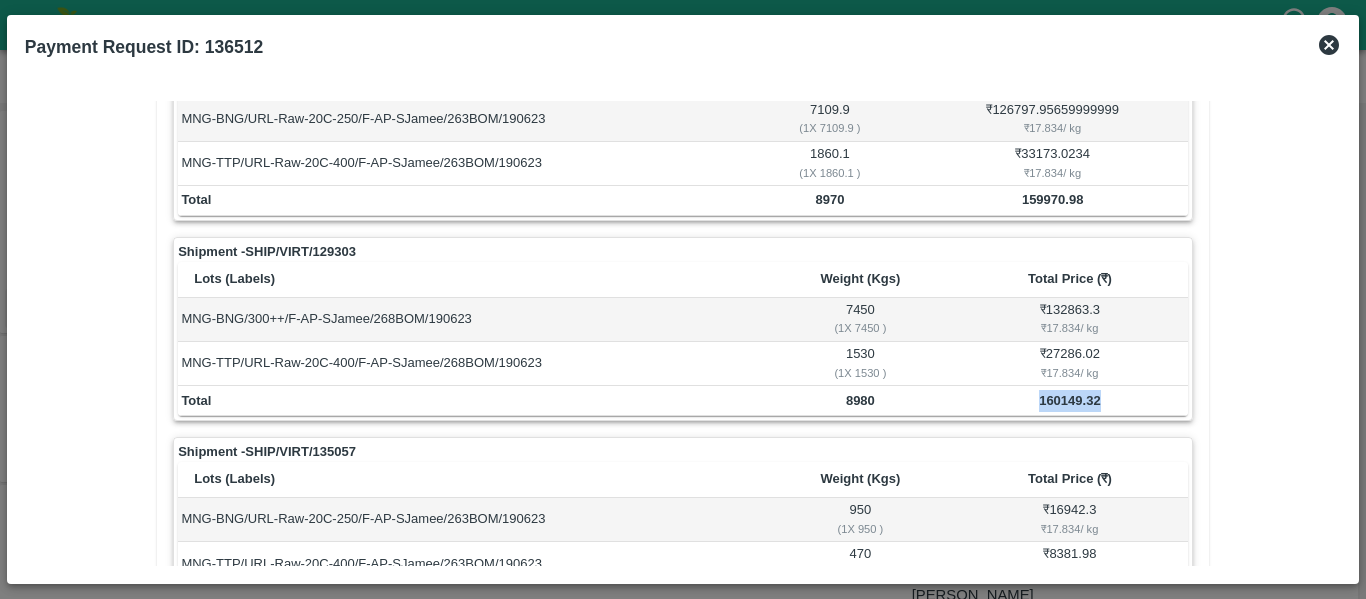 click on "160149.32" at bounding box center (1070, 401) 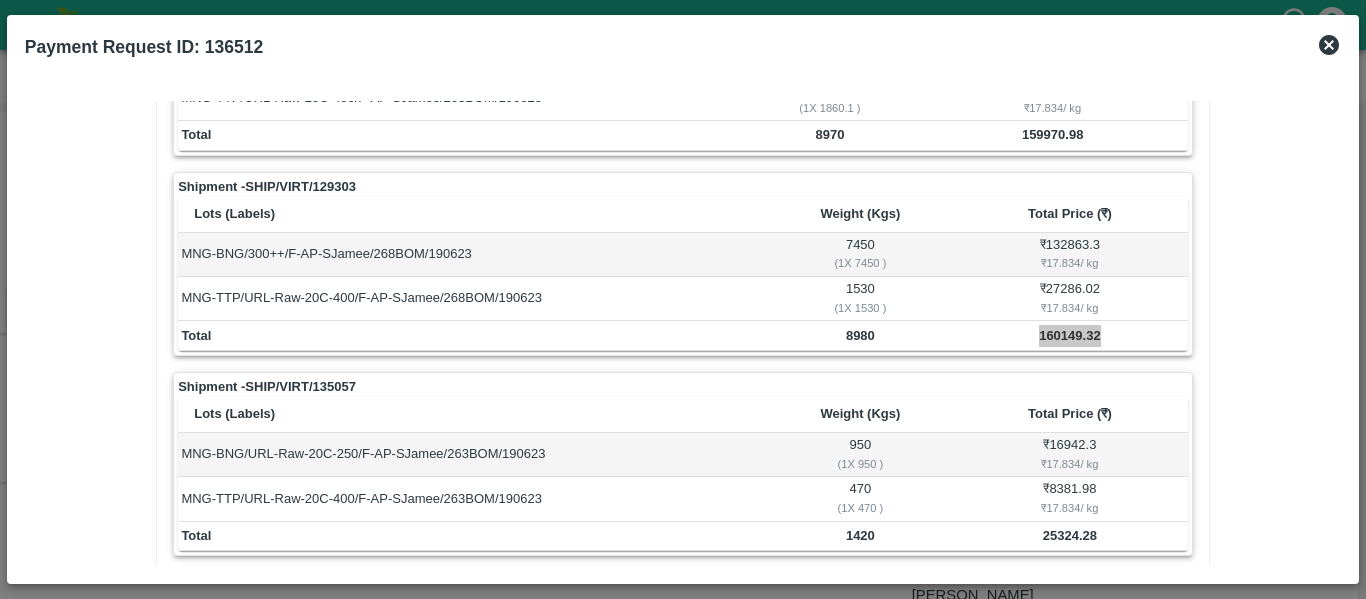 scroll, scrollTop: 900, scrollLeft: 0, axis: vertical 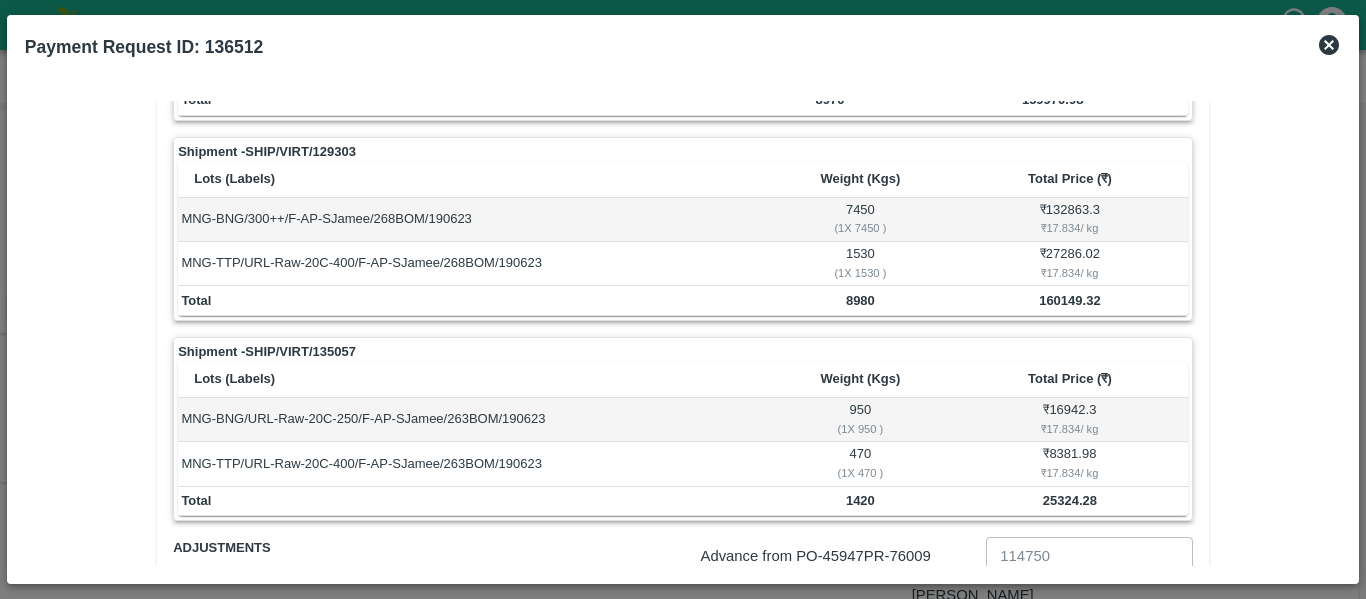 click on "25324.28" at bounding box center (1070, 500) 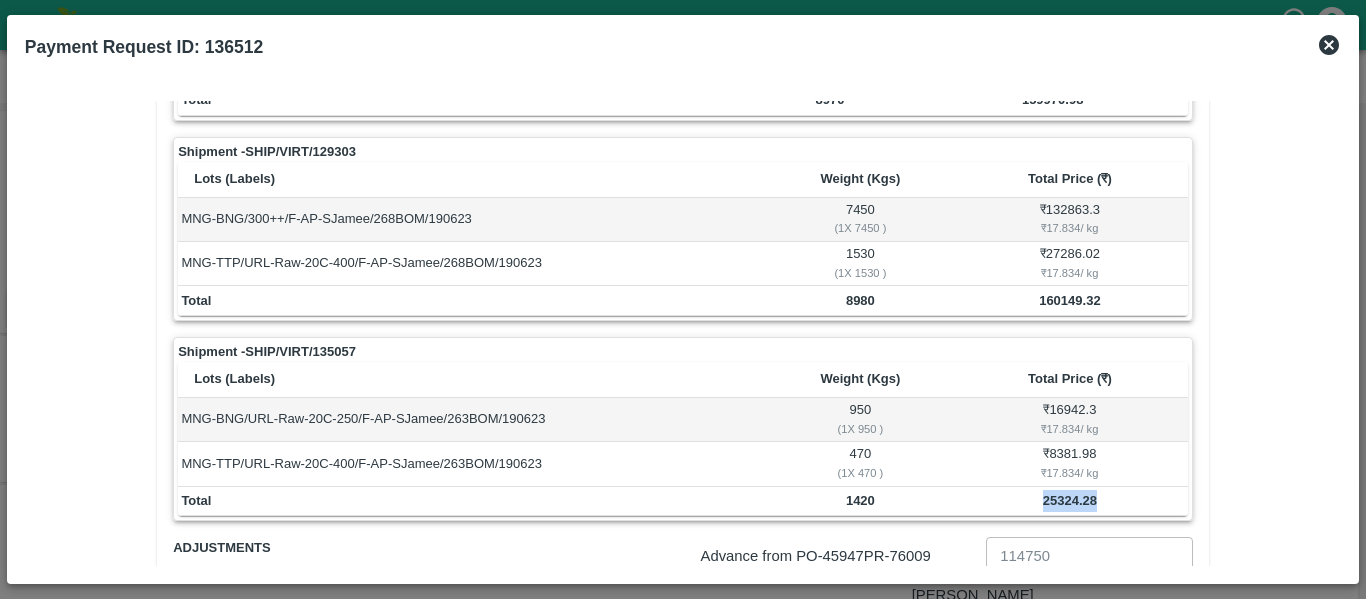 click on "25324.28" at bounding box center [1070, 500] 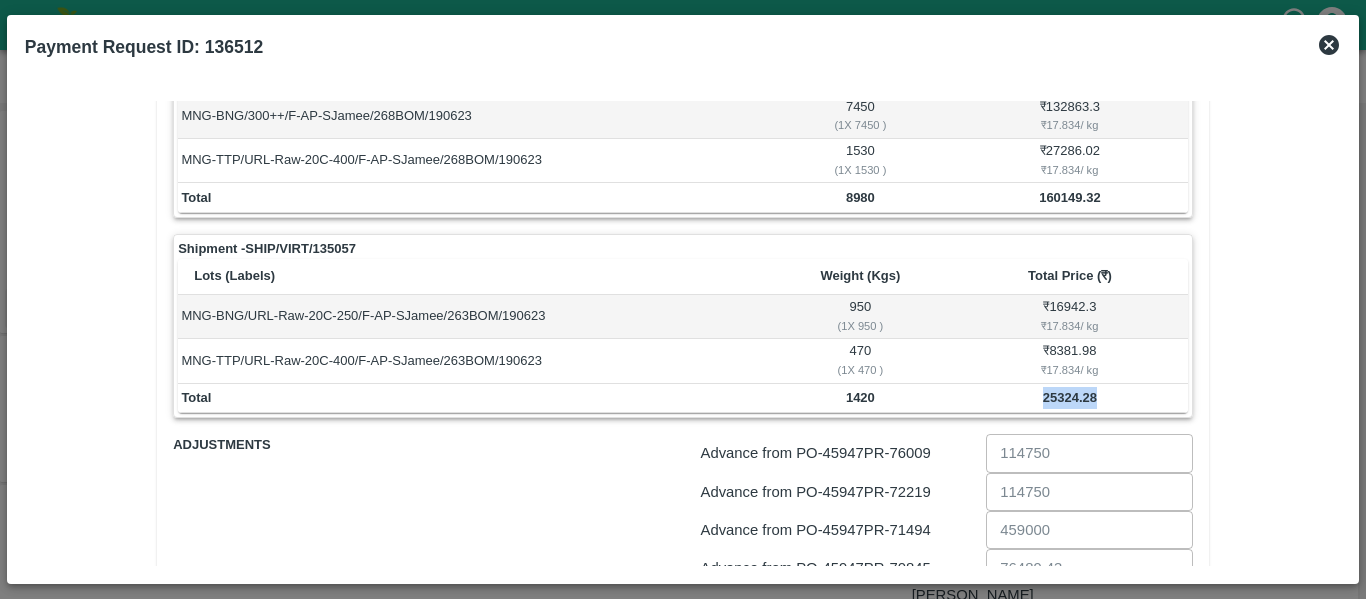 scroll, scrollTop: 1100, scrollLeft: 0, axis: vertical 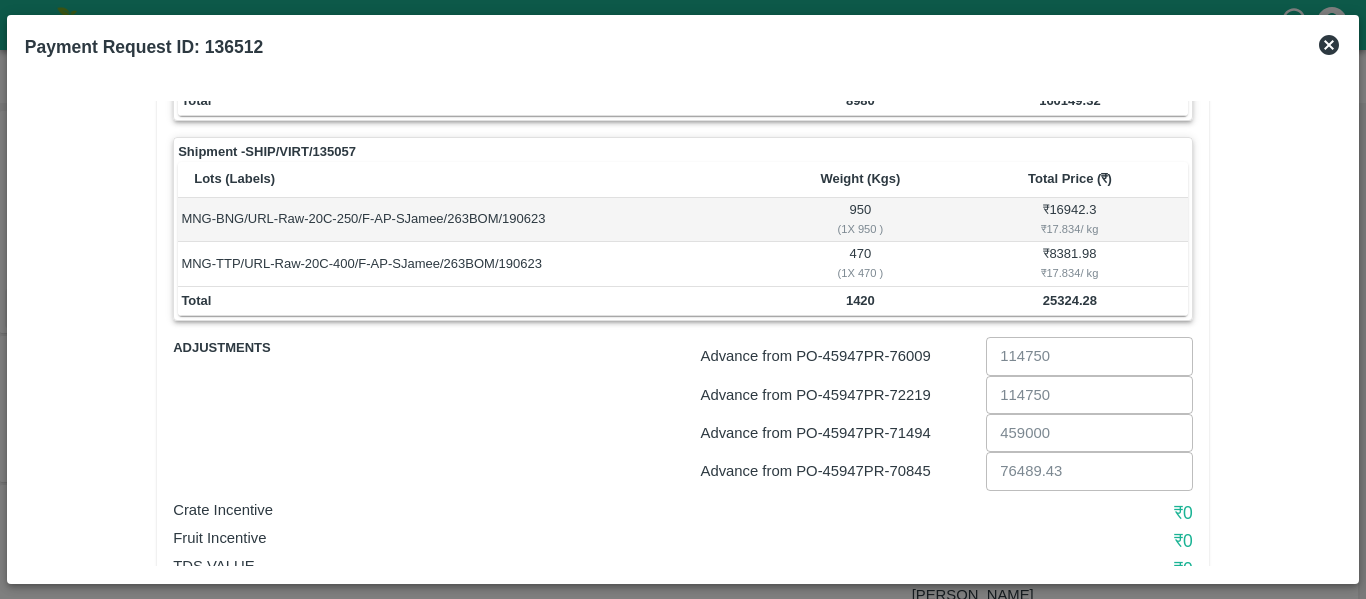 click on "Advance from PO- 45947  PR- 70845 76489.43 ​" at bounding box center (764, 467) 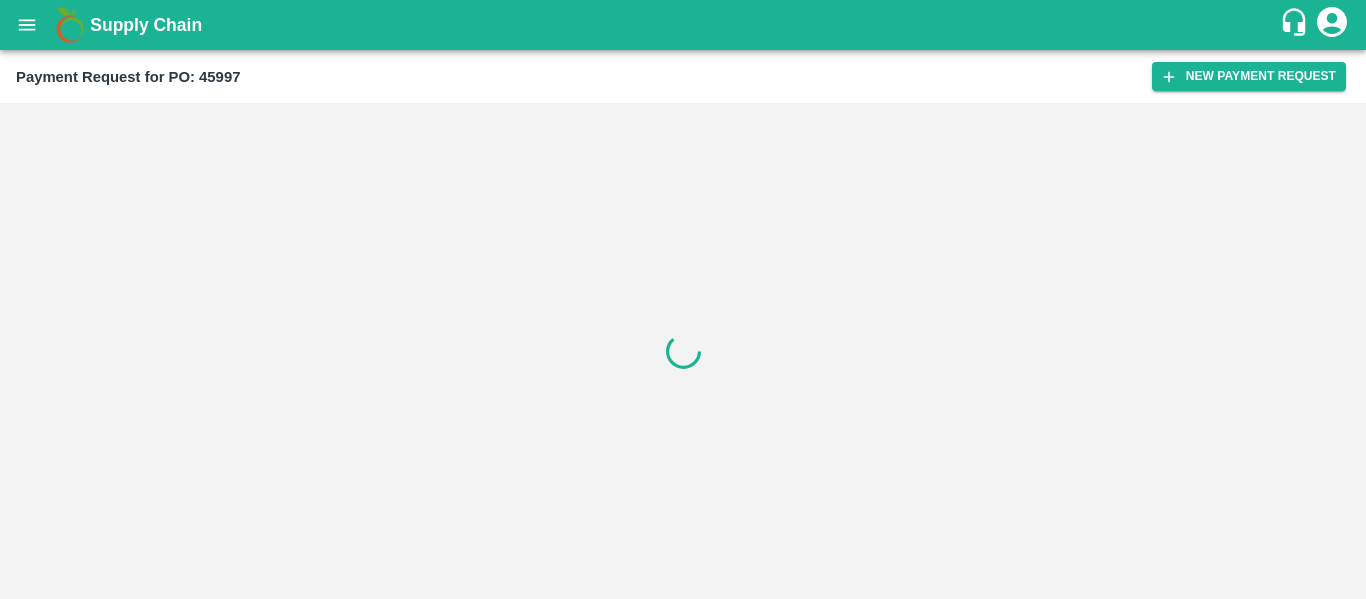 scroll, scrollTop: 0, scrollLeft: 0, axis: both 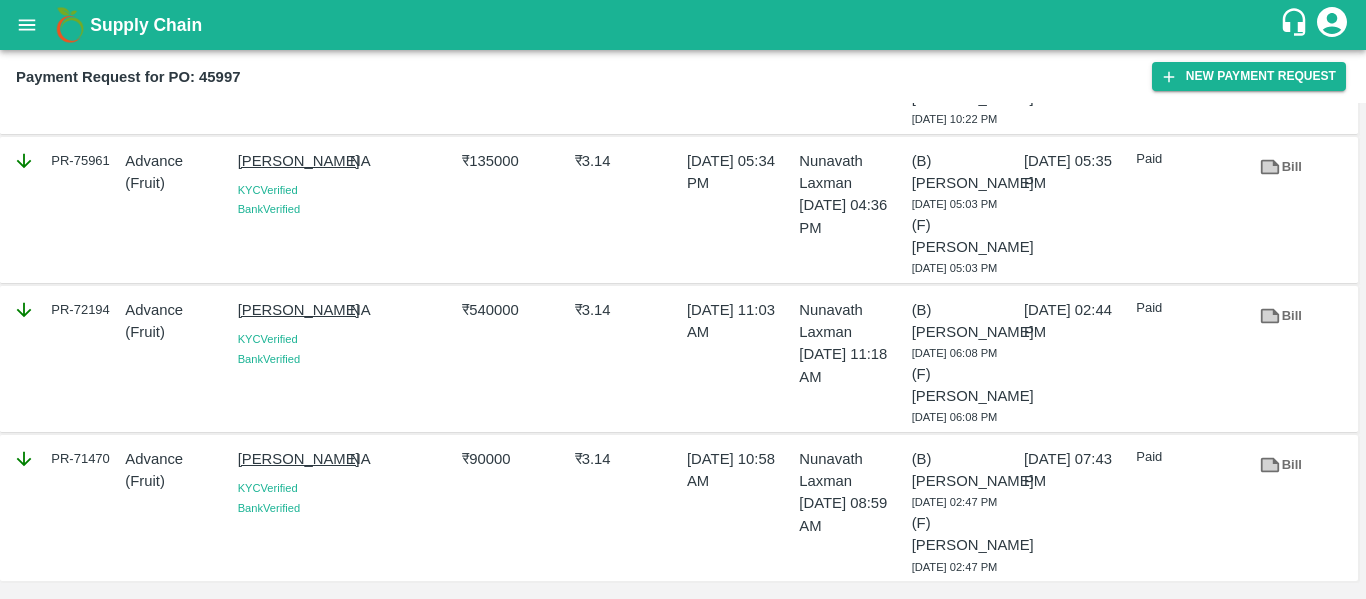 click on "₹  135000" at bounding box center [510, 210] 